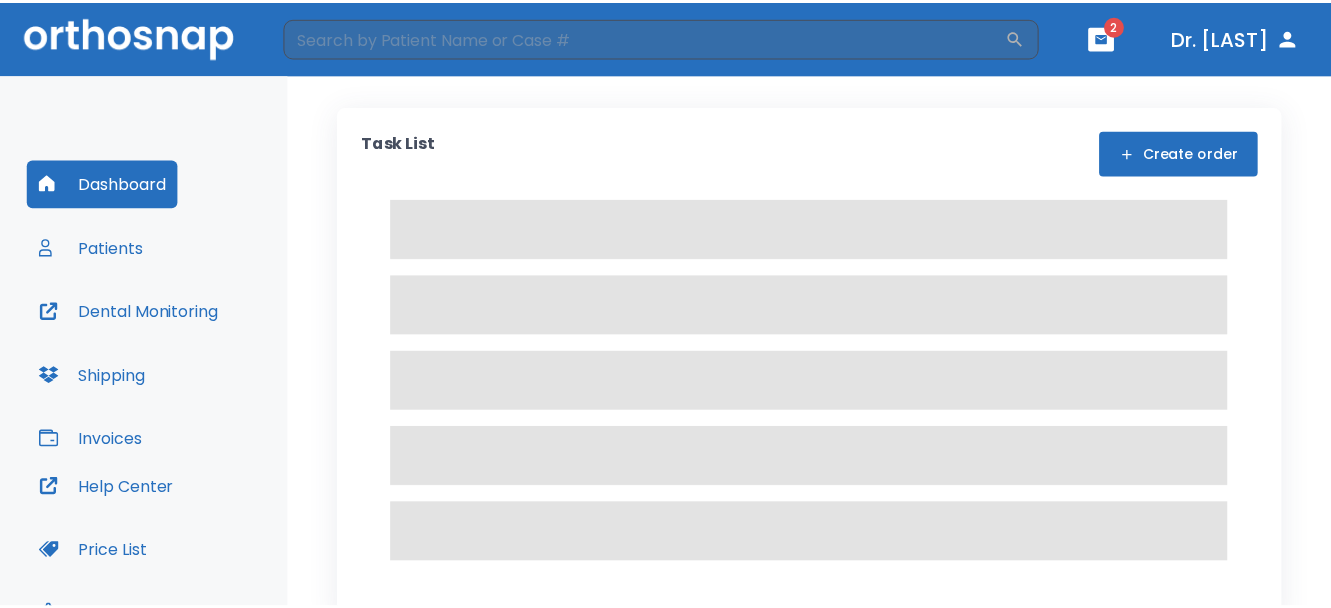 scroll, scrollTop: 0, scrollLeft: 0, axis: both 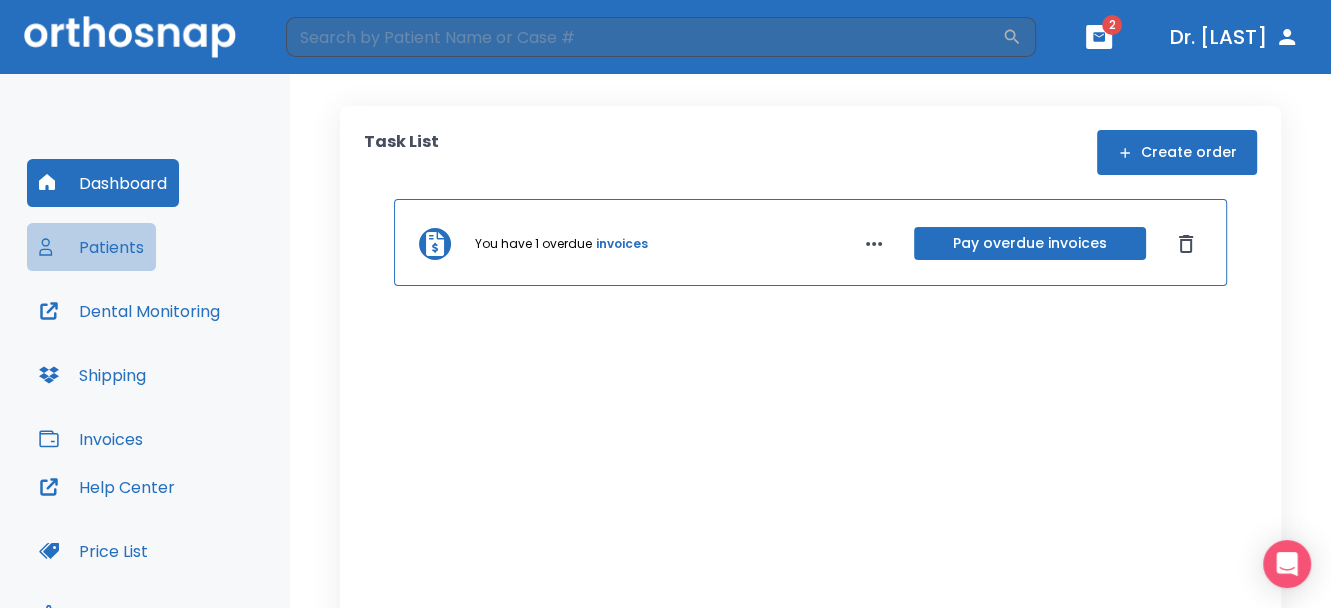 click on "Patients" at bounding box center (91, 247) 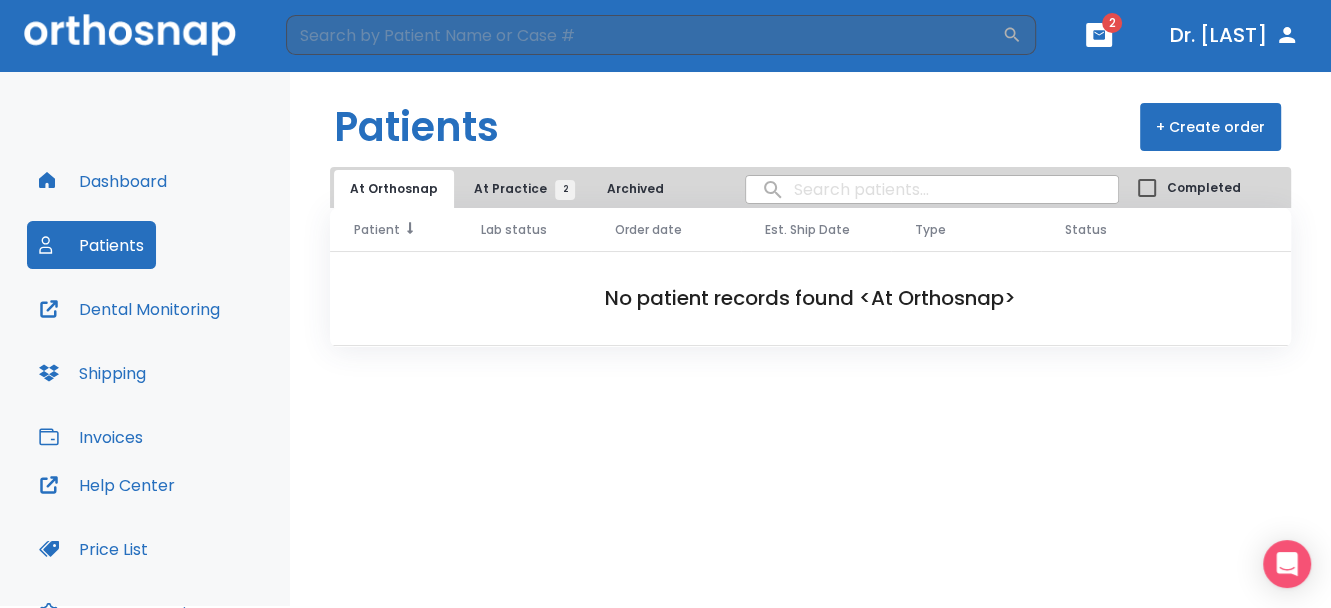 scroll, scrollTop: 0, scrollLeft: 0, axis: both 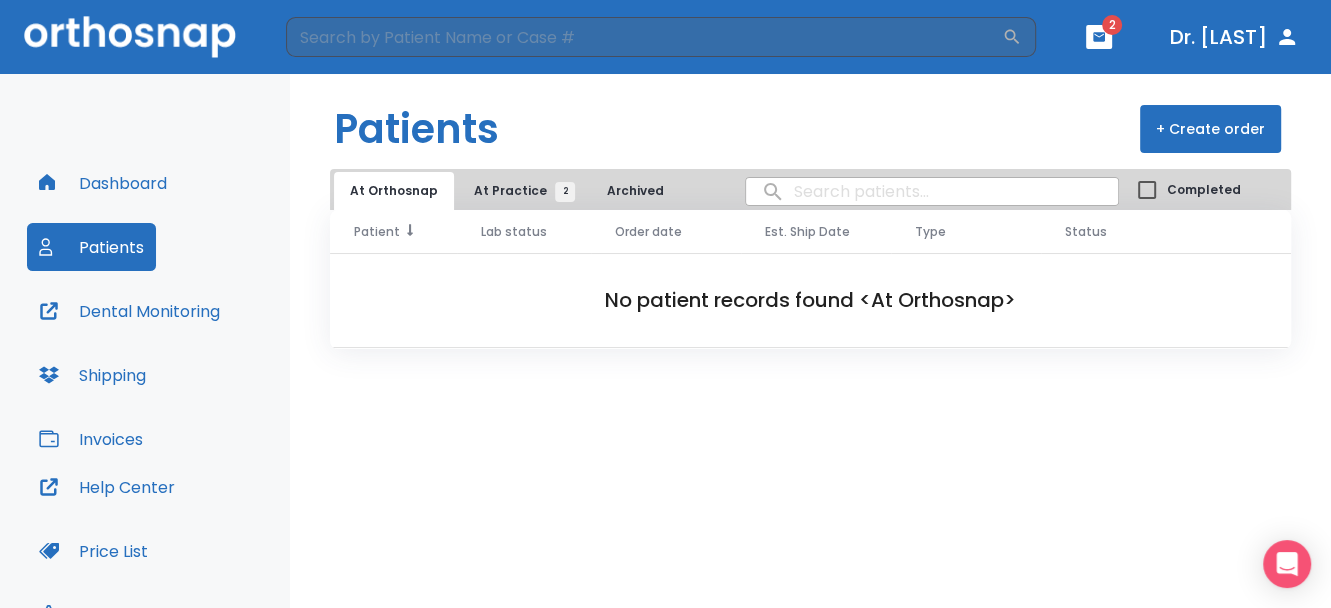 click on "Patient" at bounding box center (377, 232) 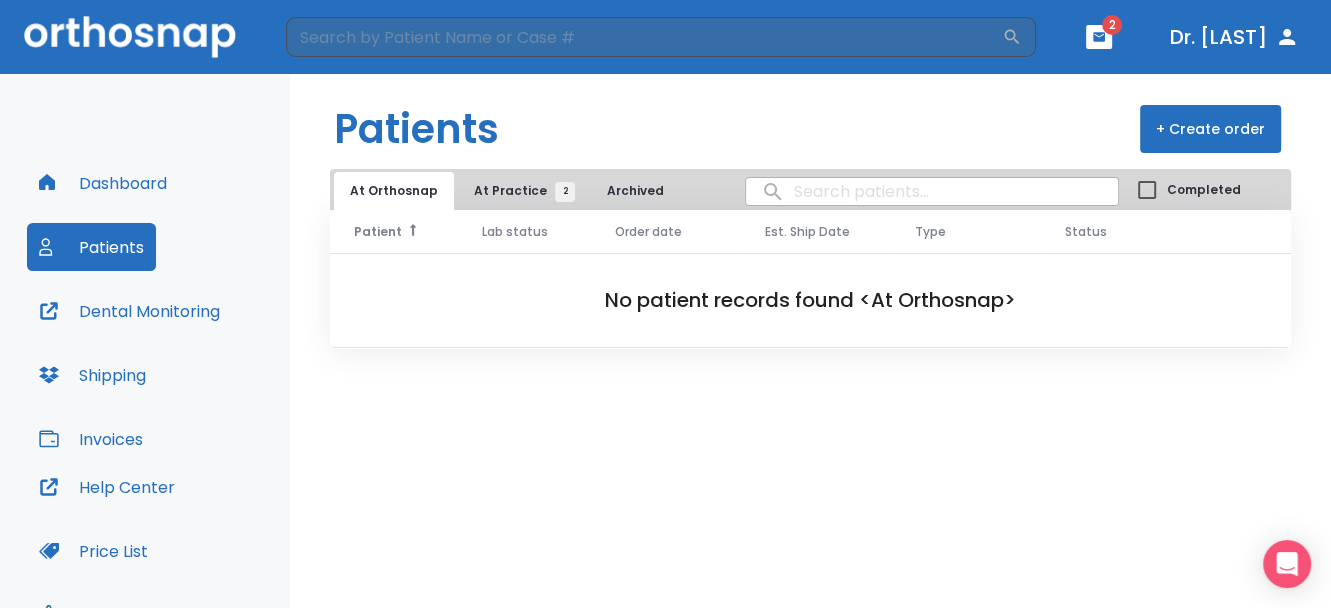 drag, startPoint x: 345, startPoint y: 225, endPoint x: 372, endPoint y: 227, distance: 27.073973 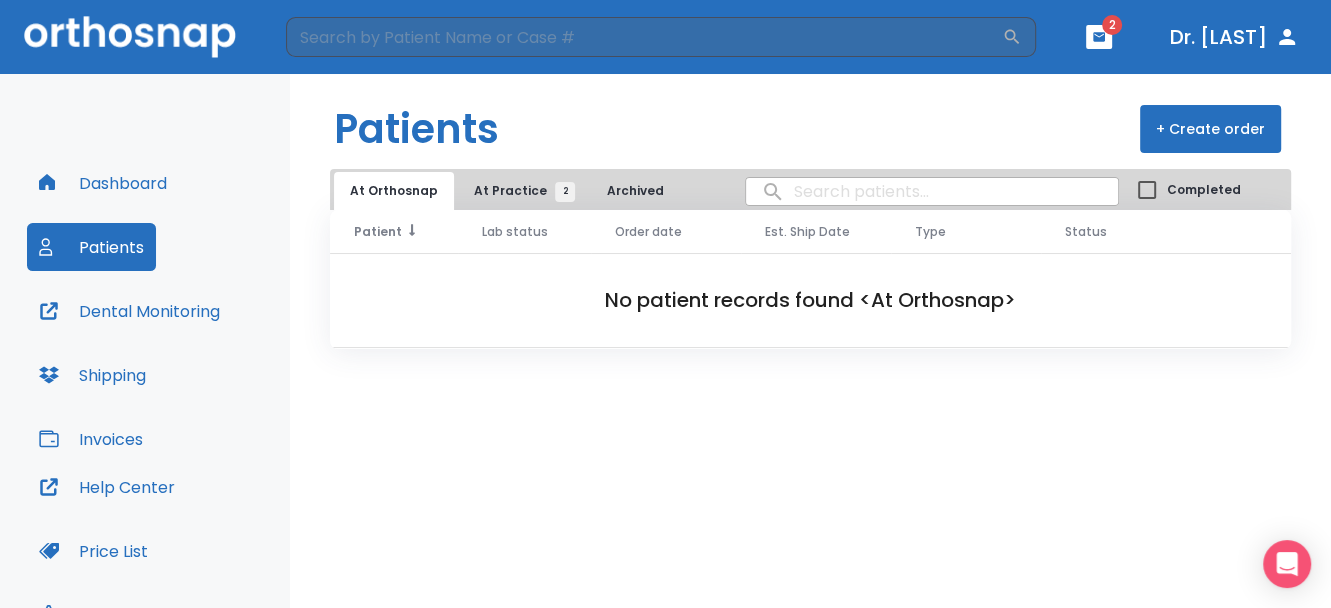 click on "At Practice 2" at bounding box center (519, 191) 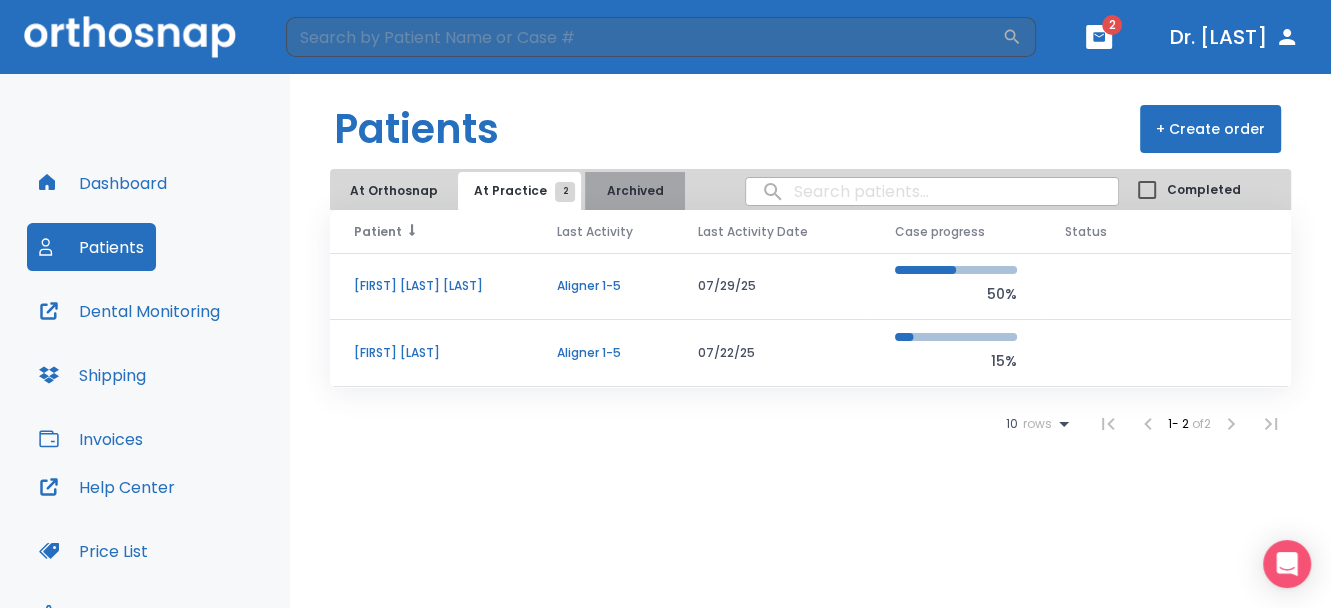 click on "Archived" at bounding box center (635, 191) 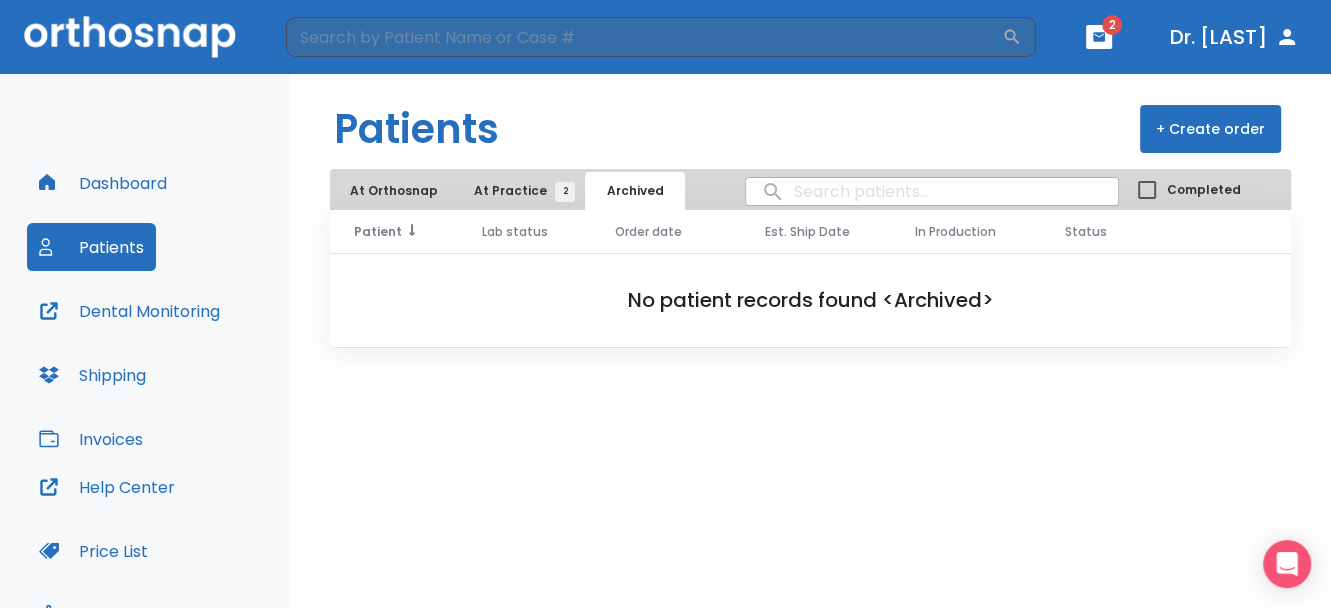 click on "At Orthosnap" at bounding box center [394, 191] 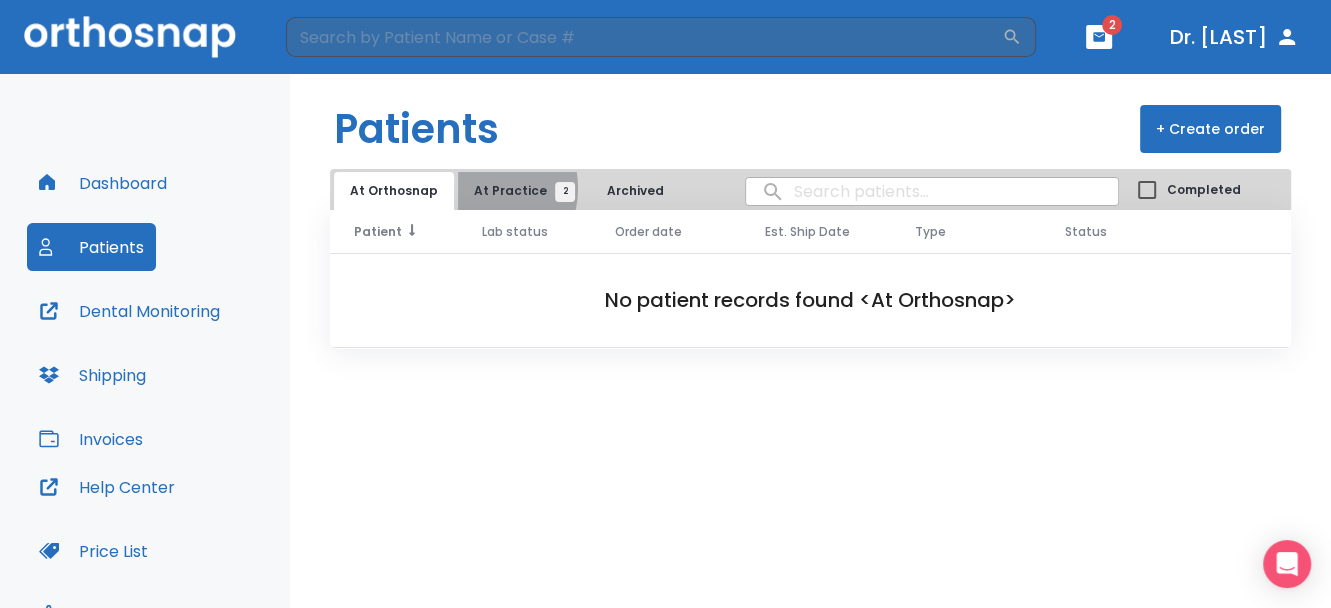 drag, startPoint x: 476, startPoint y: 188, endPoint x: 539, endPoint y: 195, distance: 63.387695 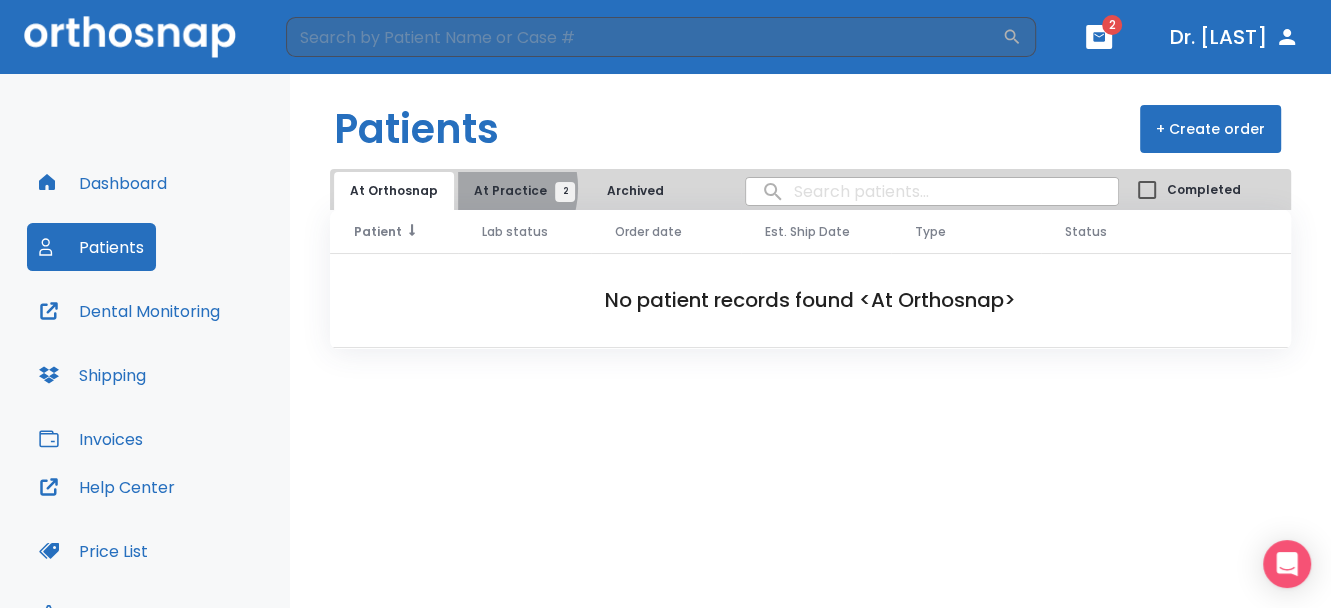 click on "At Practice 2" at bounding box center [519, 191] 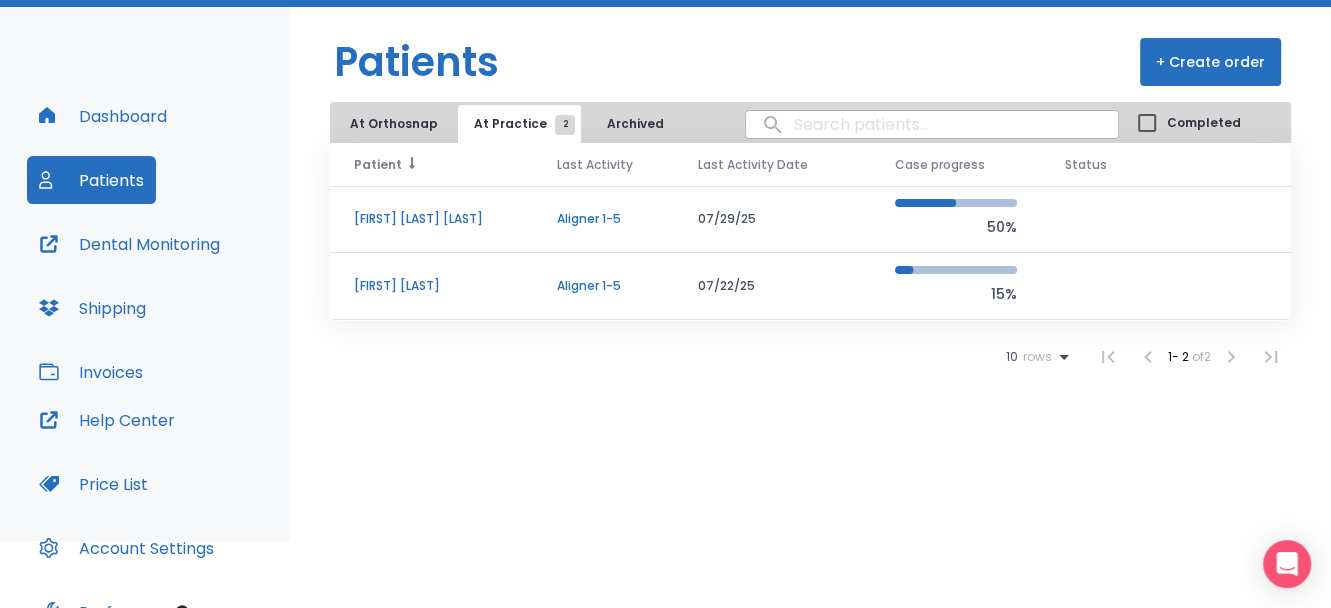 scroll, scrollTop: 100, scrollLeft: 0, axis: vertical 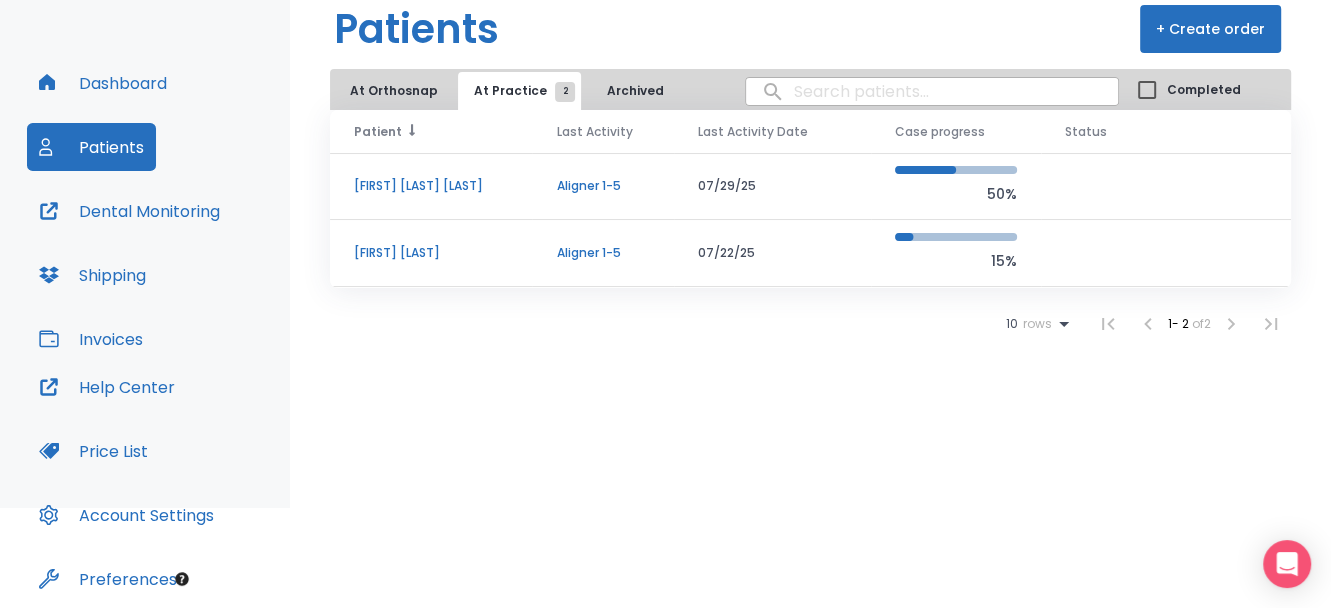 click at bounding box center [932, 91] 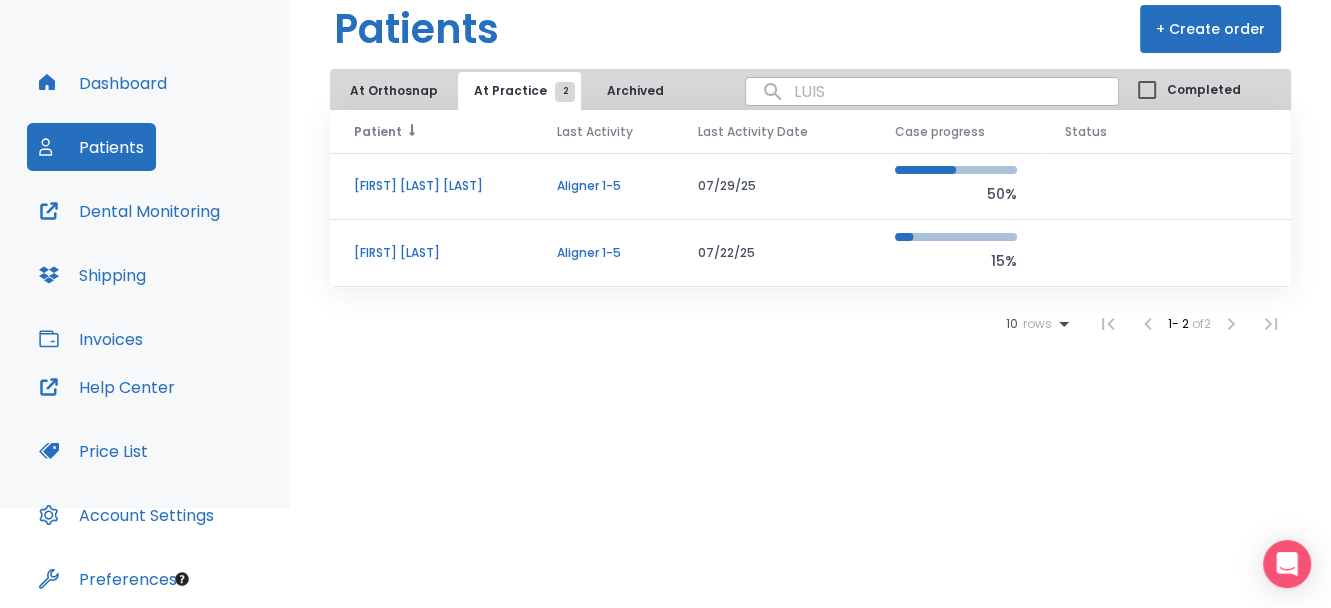 scroll, scrollTop: 178, scrollLeft: 0, axis: vertical 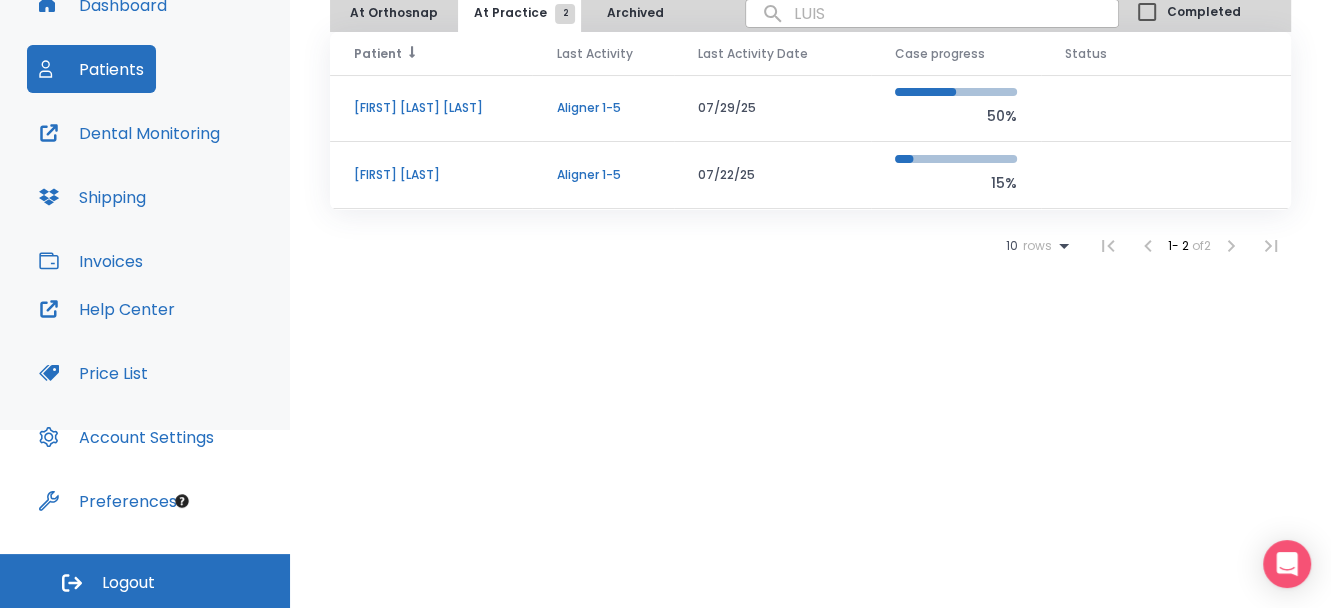 type on "LUIS" 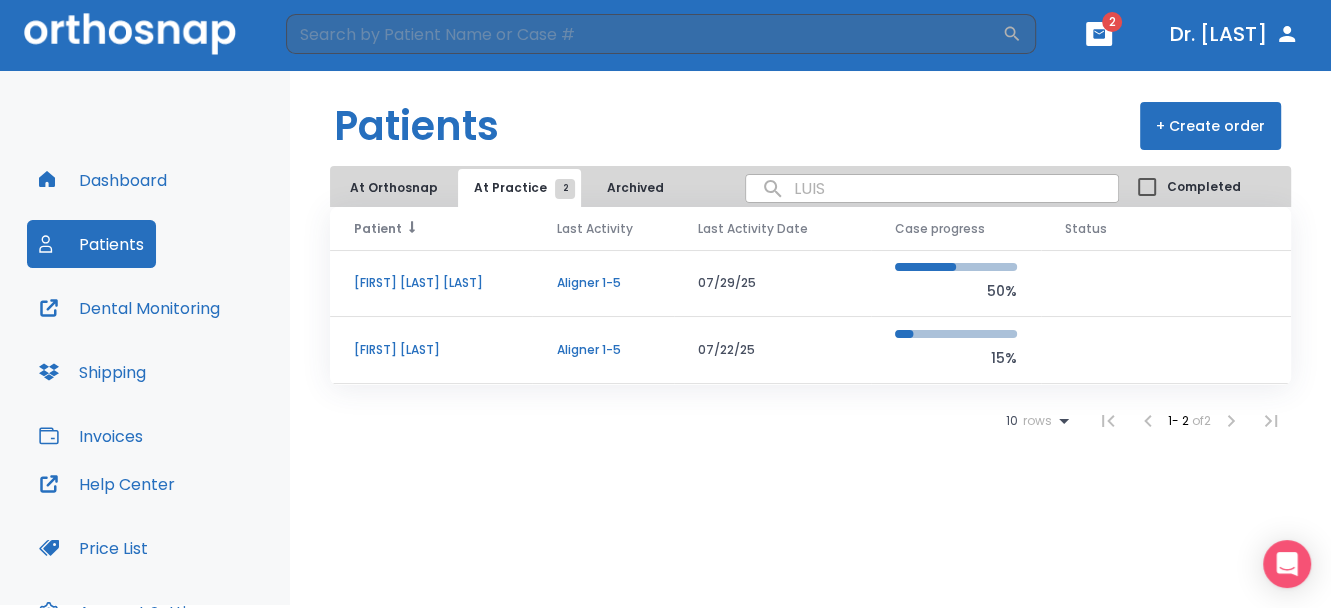 scroll, scrollTop: 0, scrollLeft: 0, axis: both 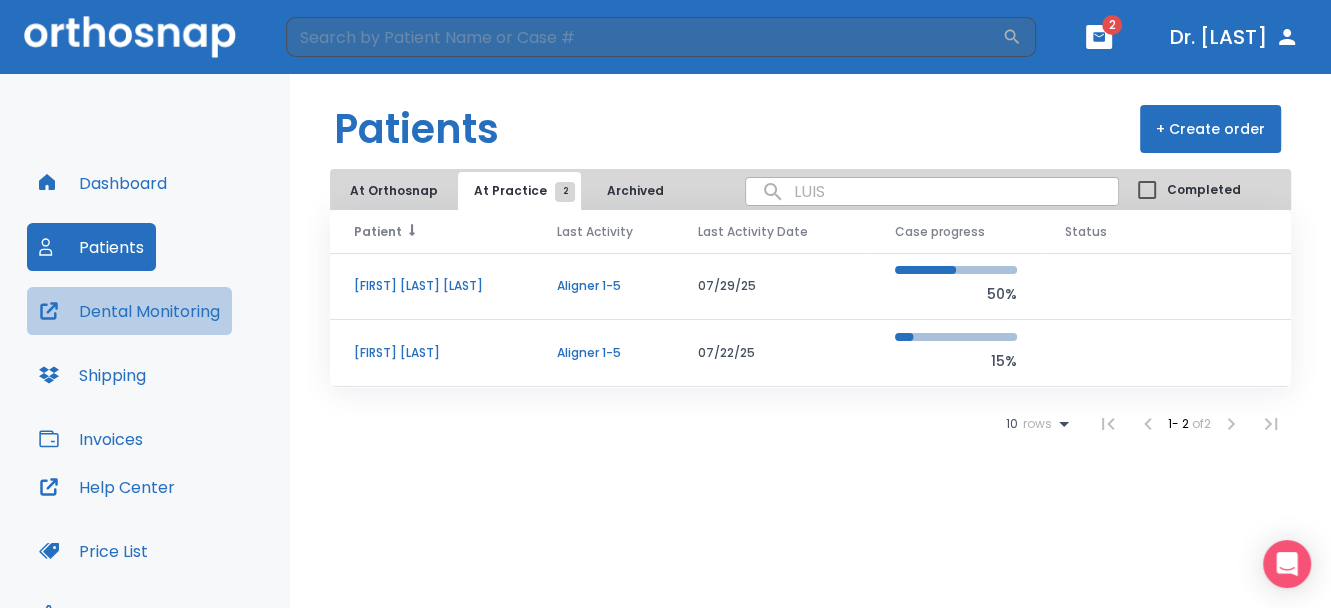 click on "Dental Monitoring" at bounding box center [129, 311] 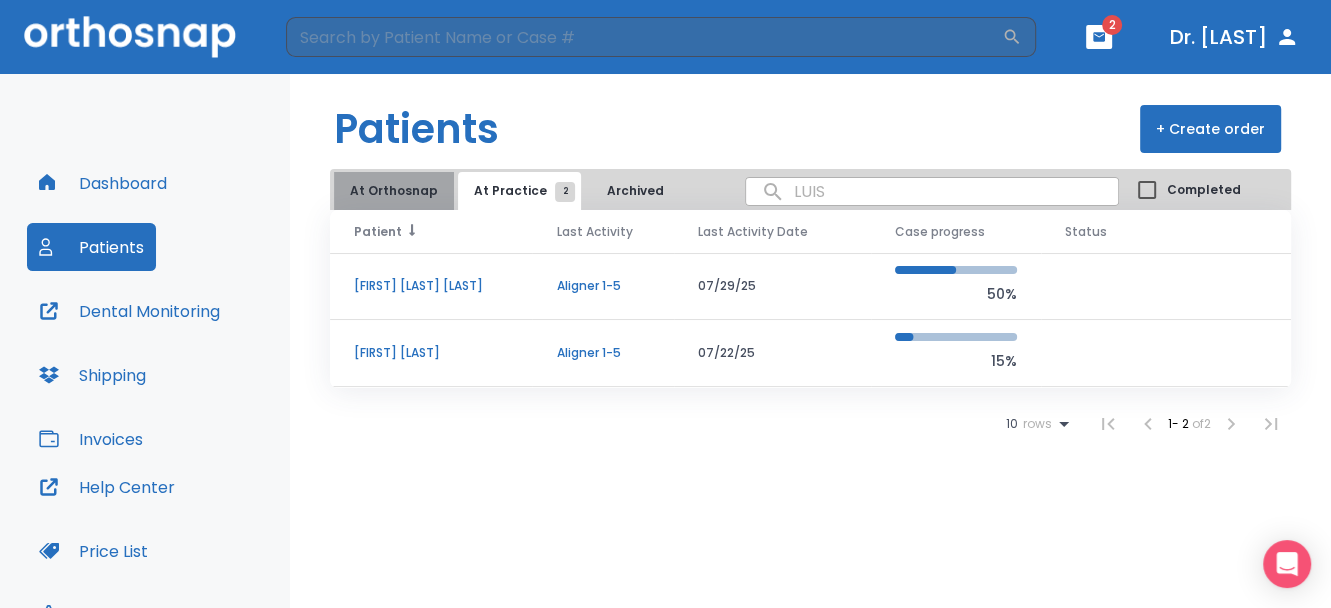 click on "At Orthosnap" at bounding box center [394, 191] 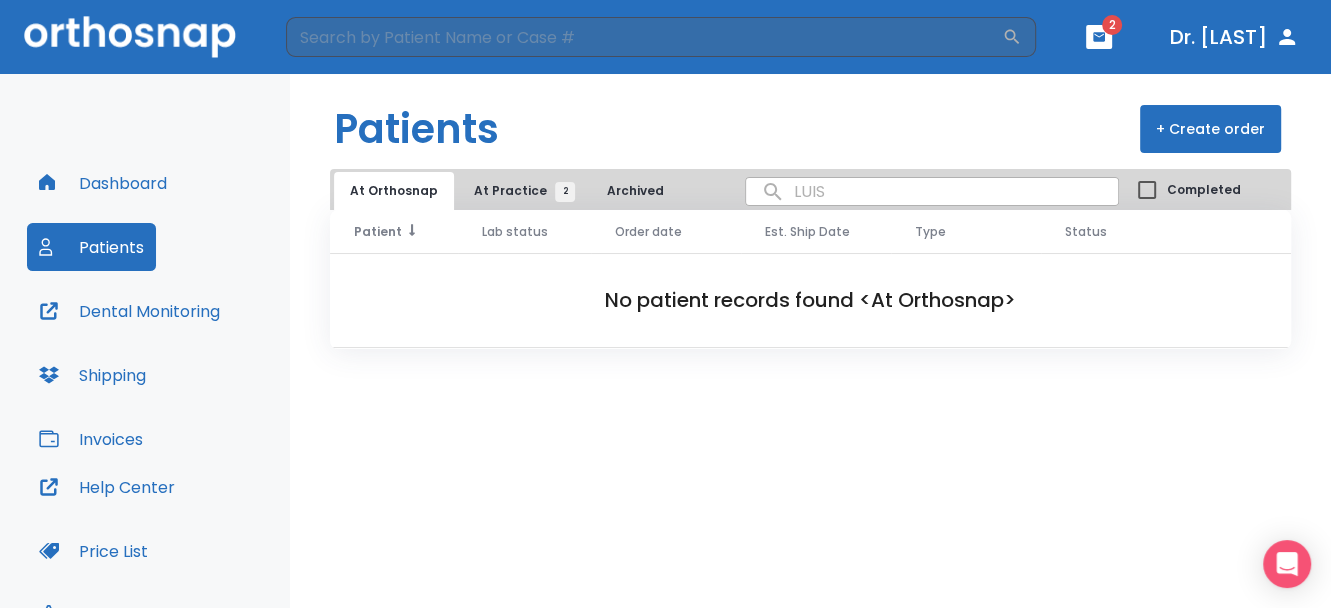 click on "Archived" at bounding box center (635, 191) 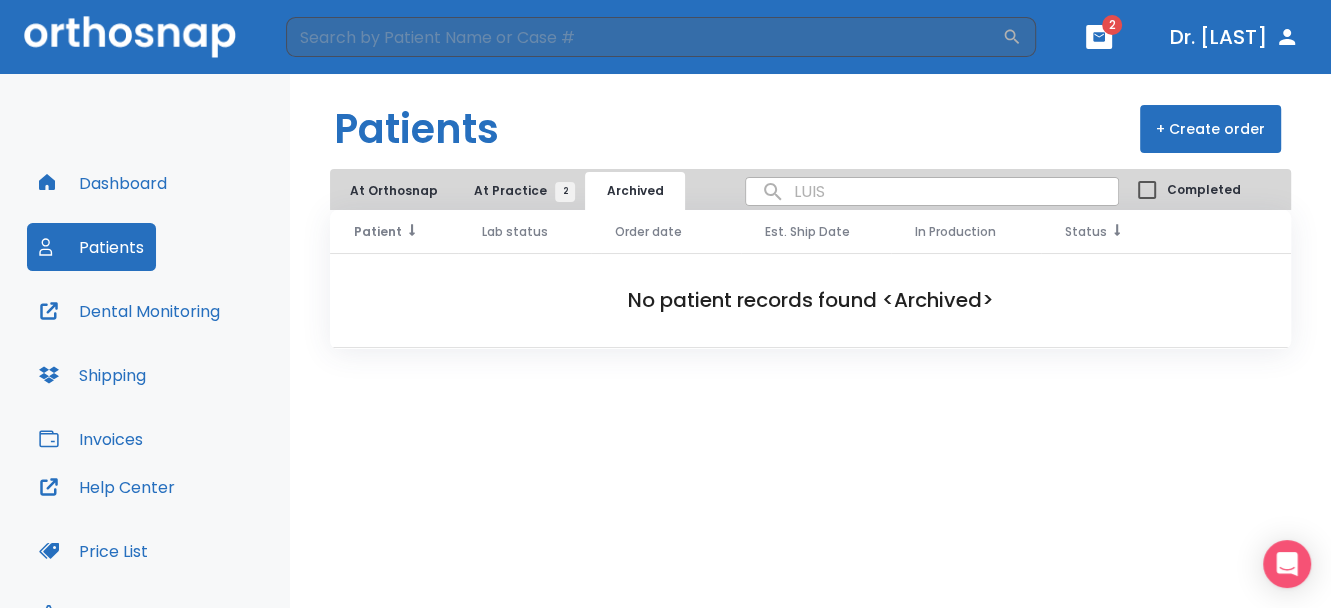 click on "Status" at bounding box center (1086, 232) 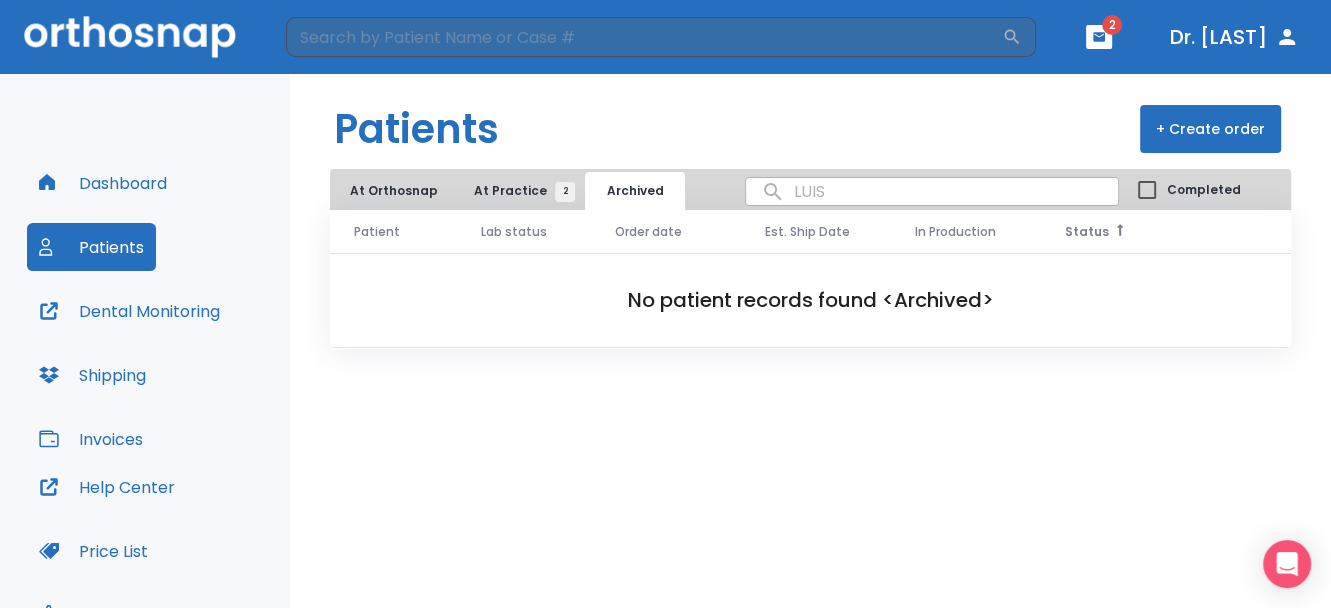 click on "In Production" at bounding box center (955, 232) 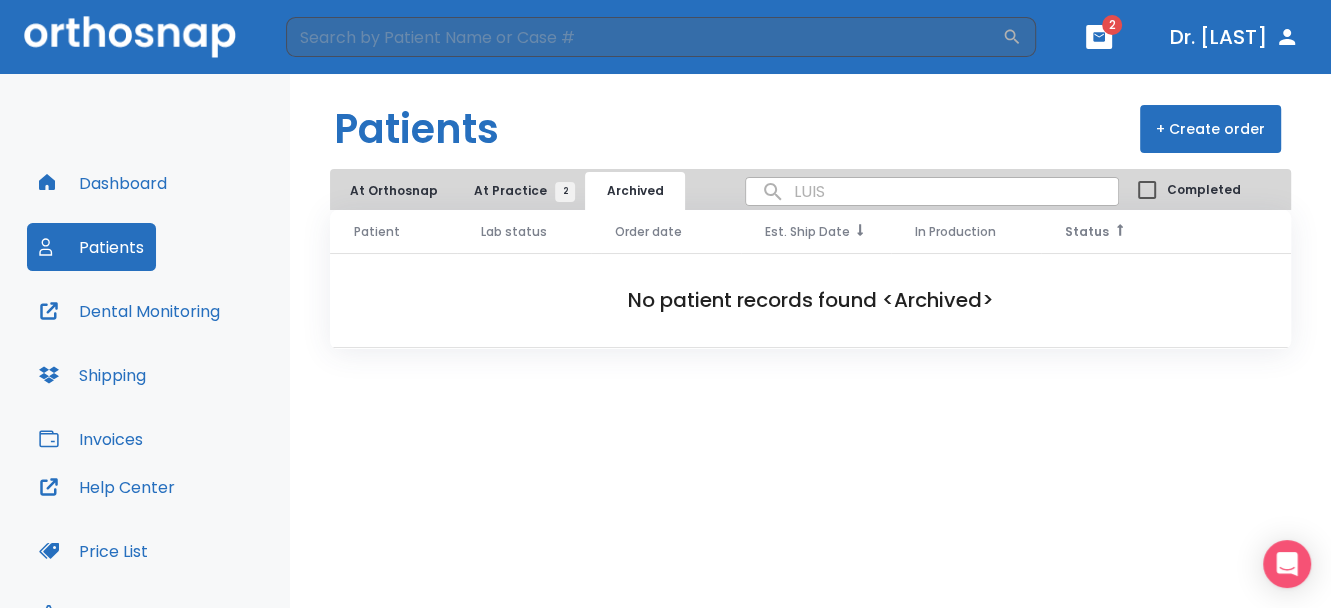 click on "Est. Ship Date" at bounding box center (807, 232) 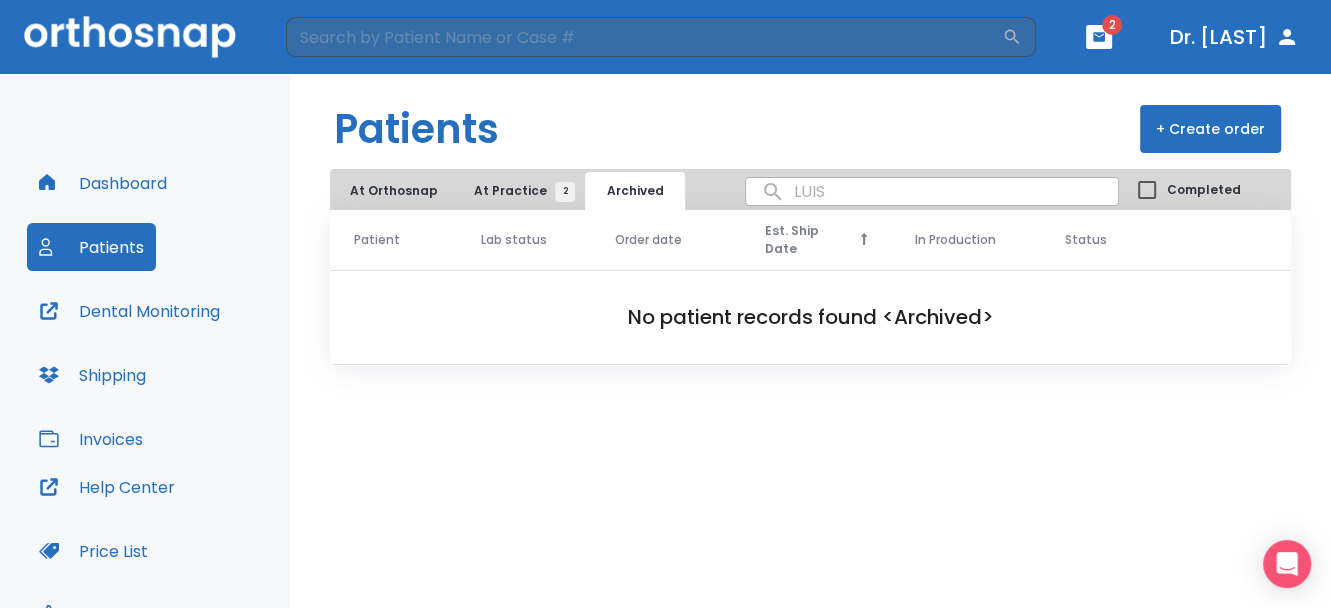 click on "Lab status" at bounding box center (514, 240) 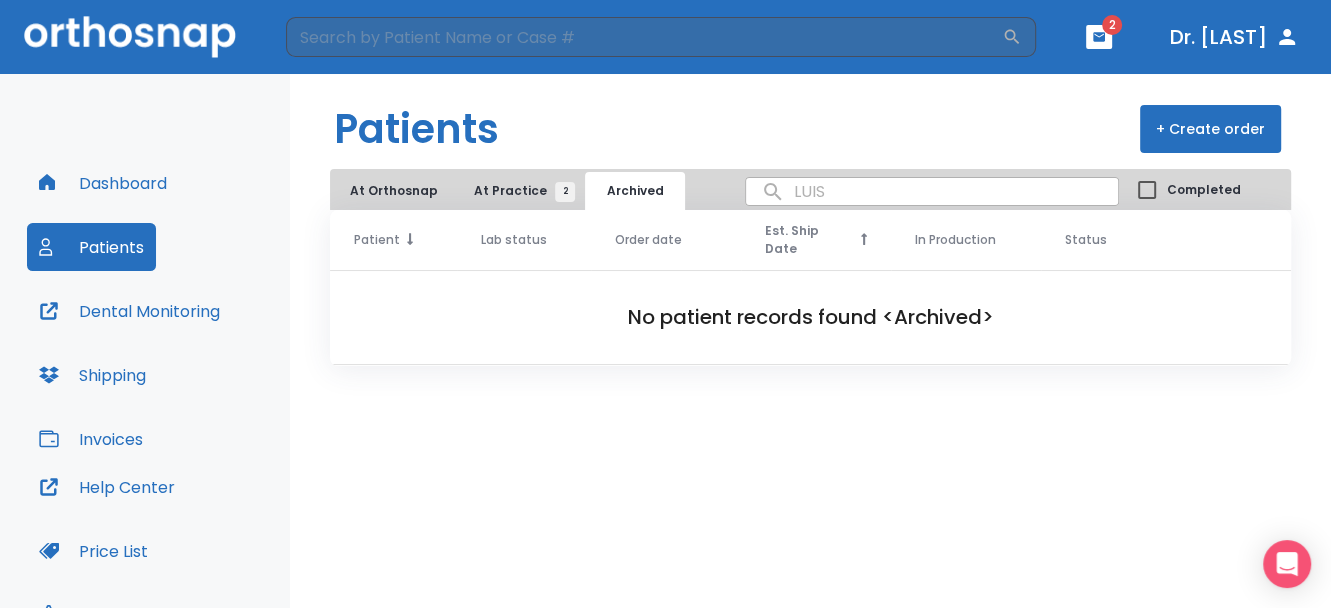 click on "Patient" at bounding box center (377, 240) 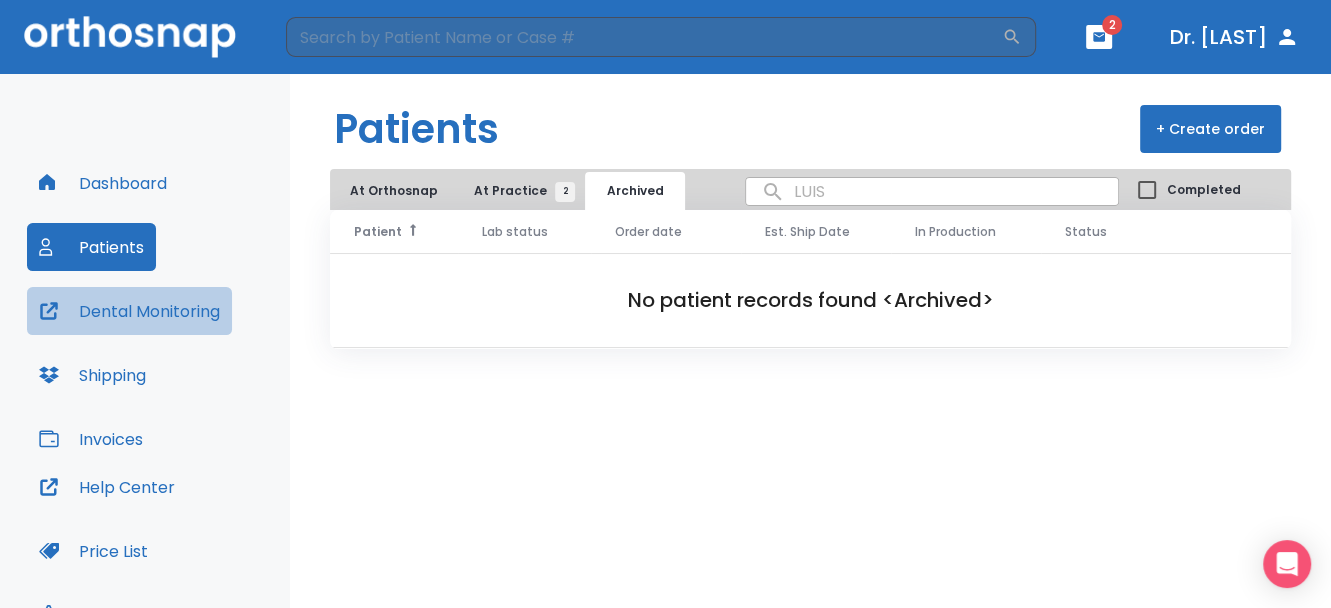 click on "Dental Monitoring" at bounding box center [129, 311] 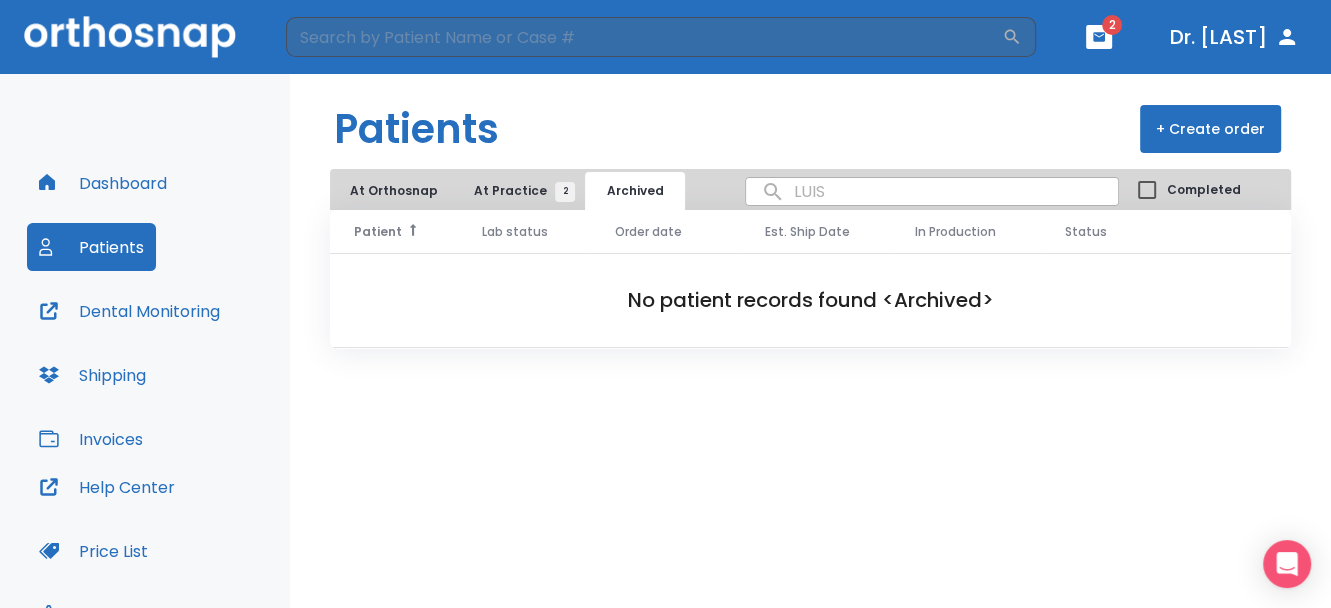 click on "Dashboard" at bounding box center (103, 183) 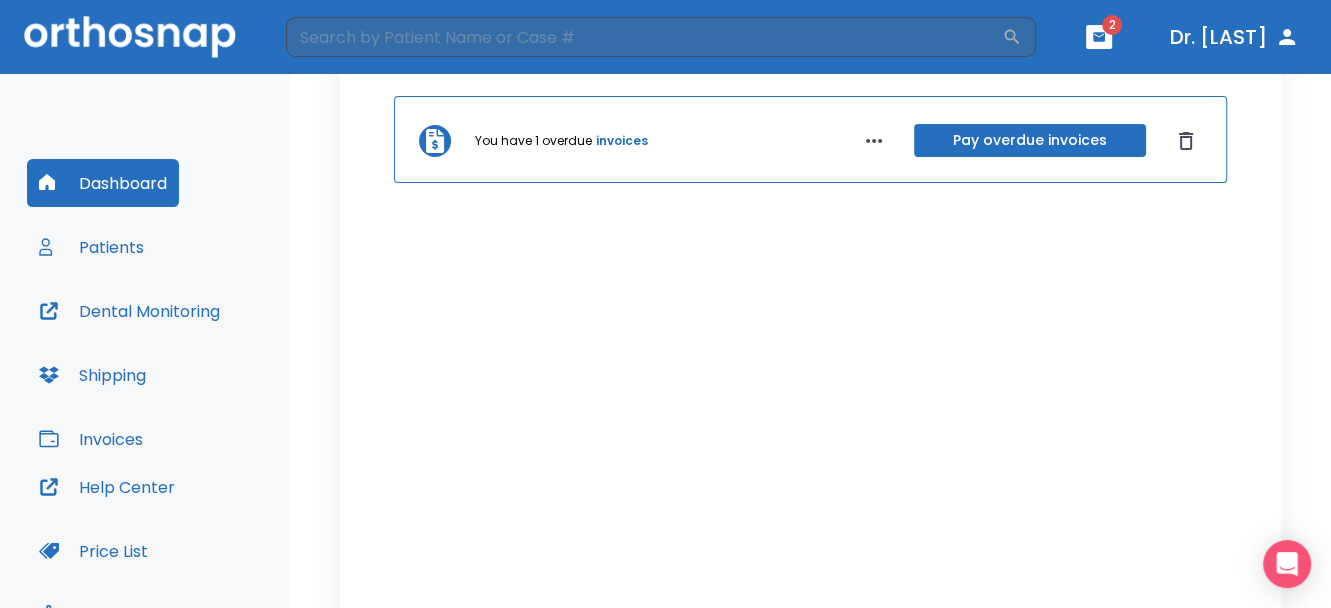 scroll, scrollTop: 248, scrollLeft: 0, axis: vertical 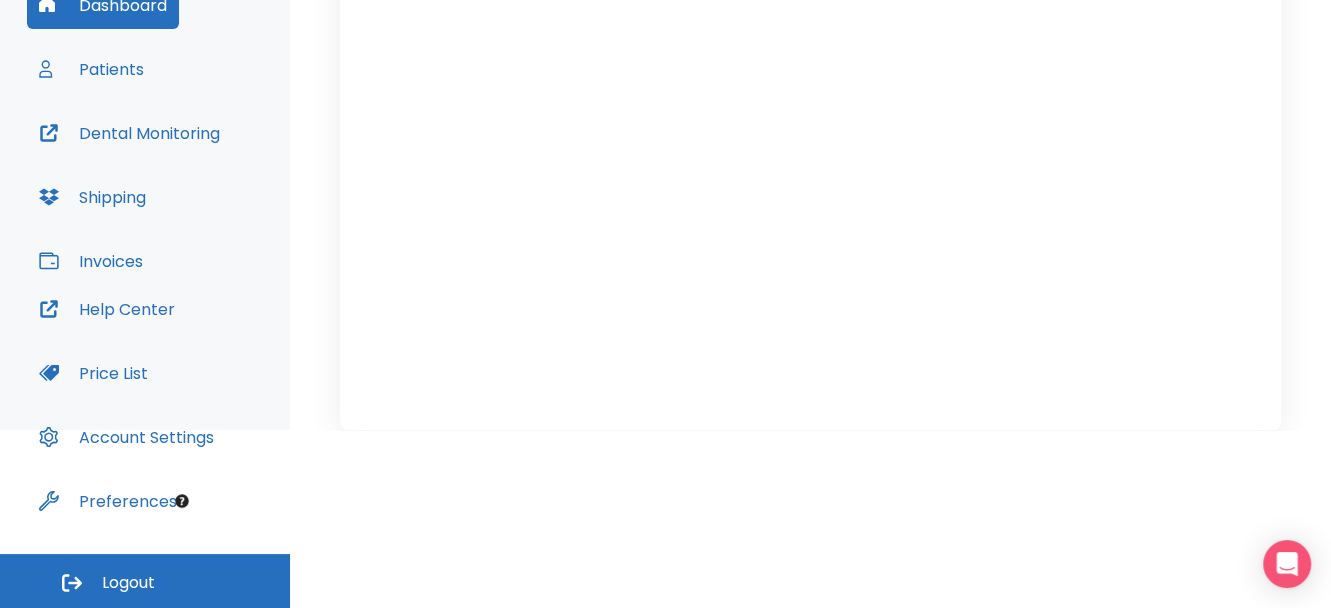 click on "Account Settings" at bounding box center (126, 437) 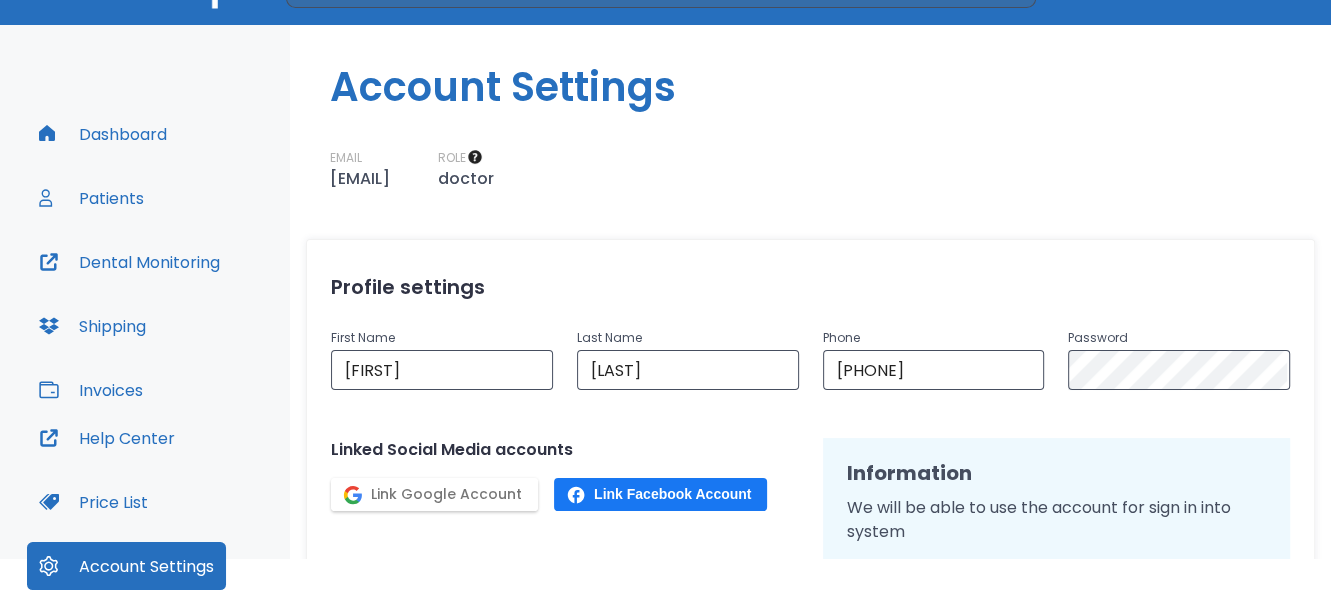 scroll, scrollTop: 0, scrollLeft: 0, axis: both 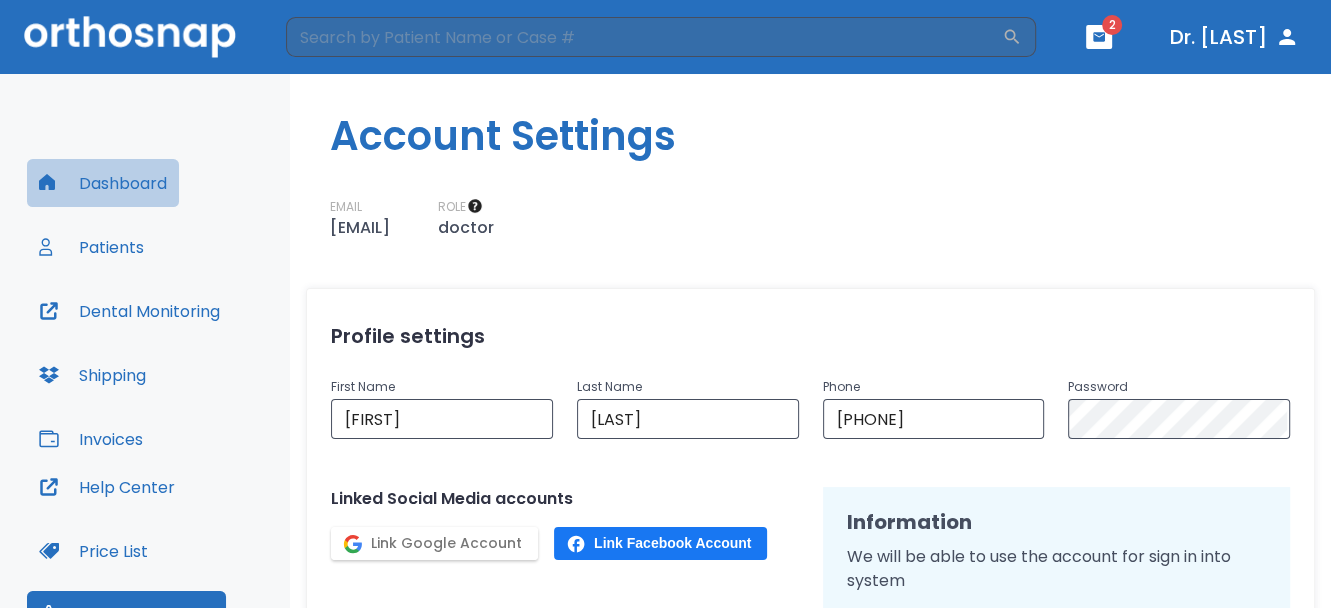 click on "Dashboard" at bounding box center (103, 183) 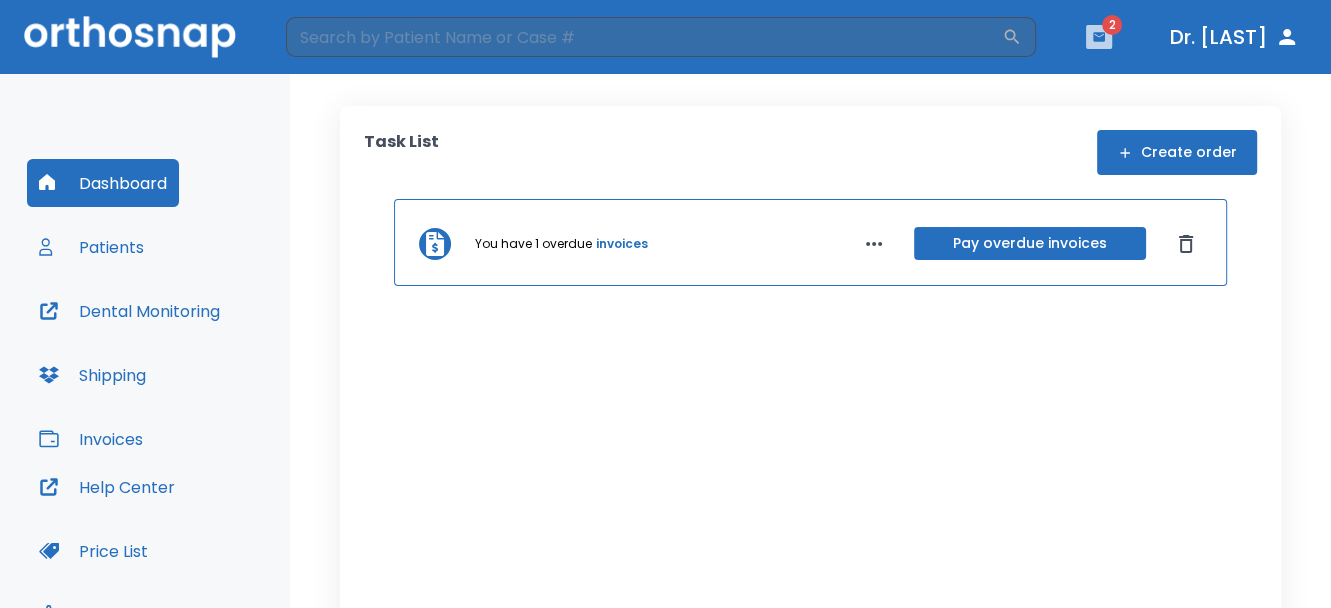 click 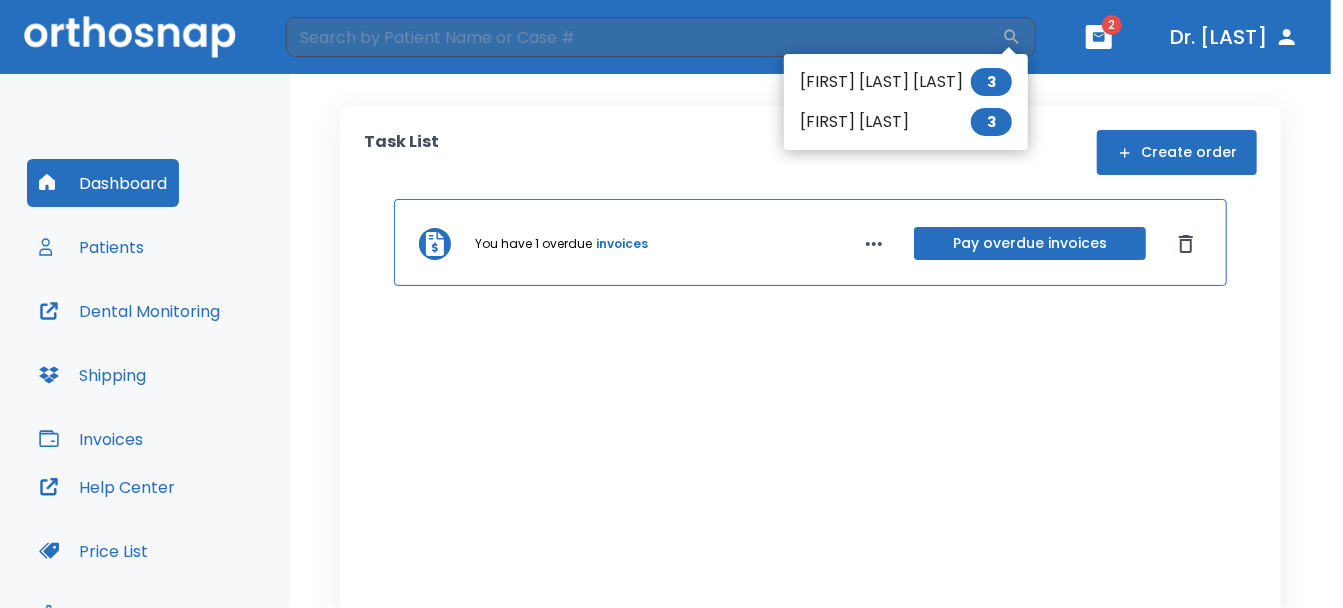 click at bounding box center [671, 304] 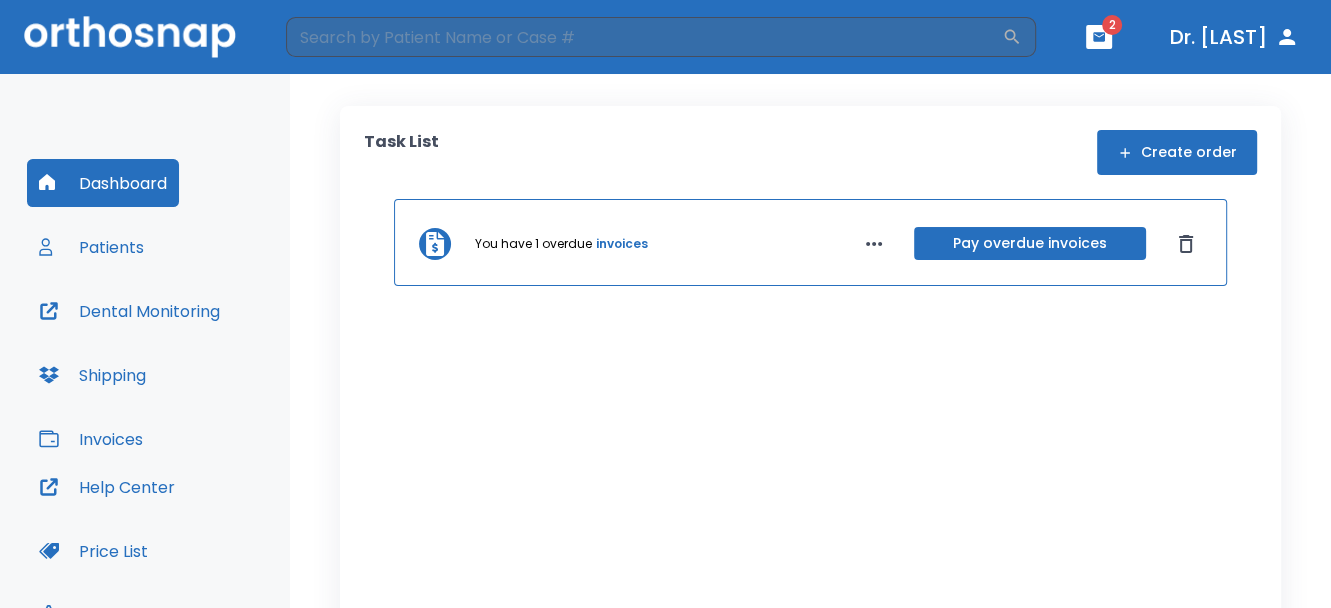 click on "Patients" at bounding box center [91, 247] 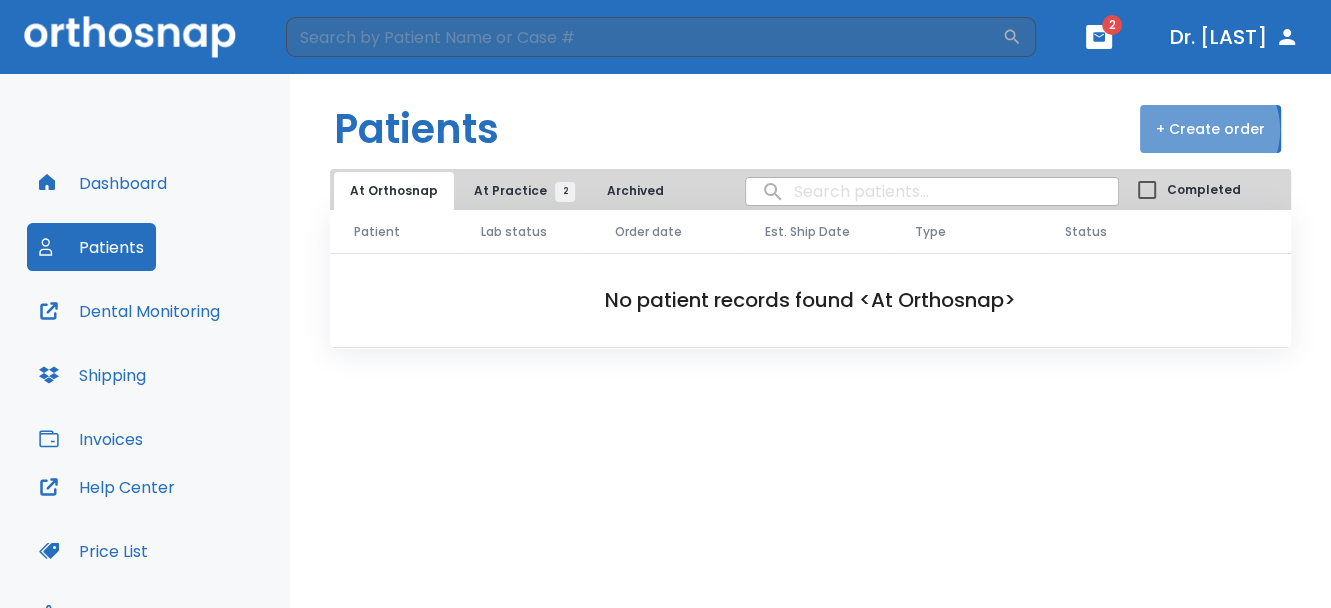 click on "+ Create order" at bounding box center (1210, 129) 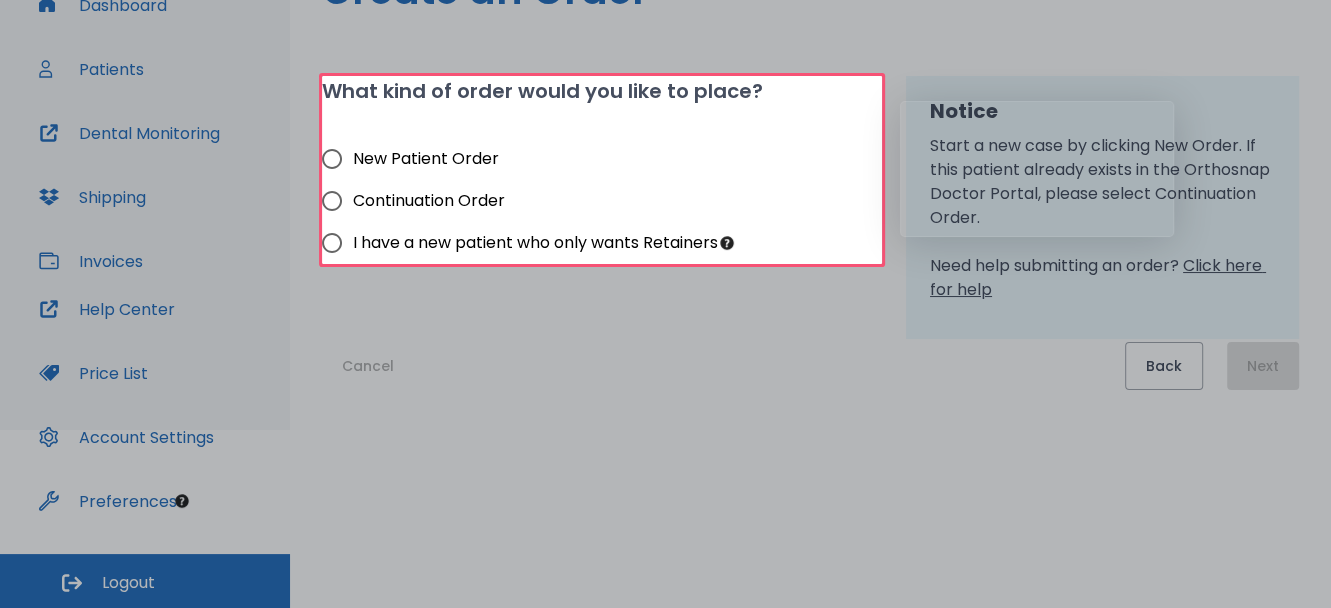 scroll, scrollTop: 44, scrollLeft: 0, axis: vertical 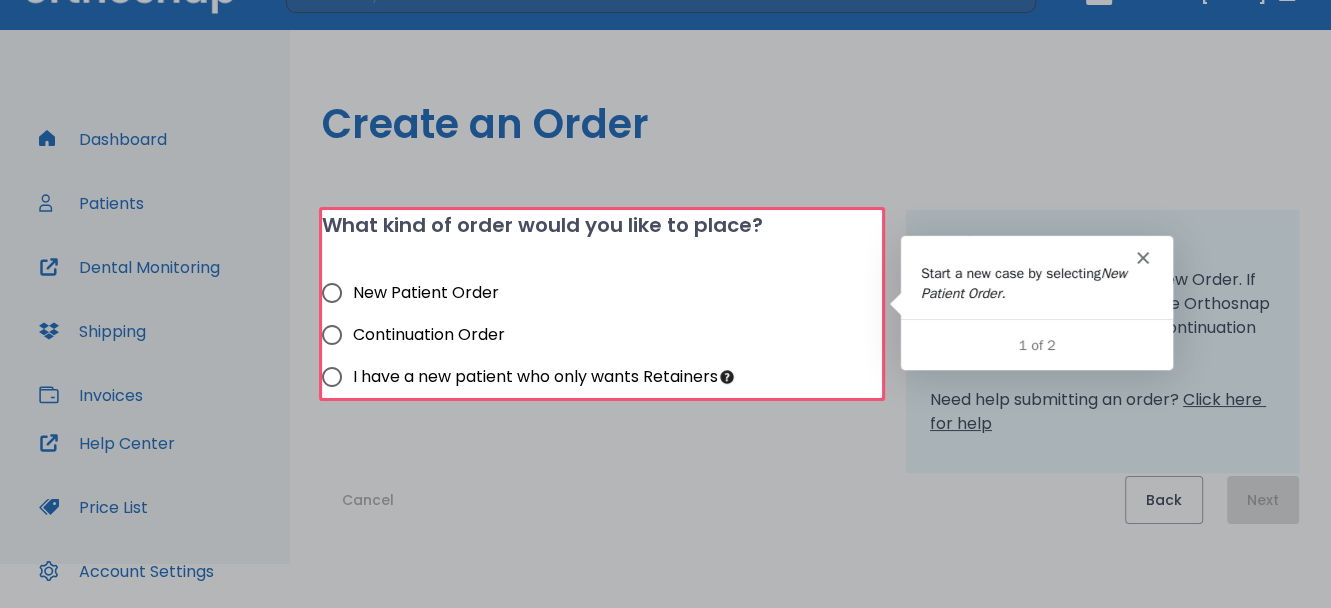 click at bounding box center [1035, 248] 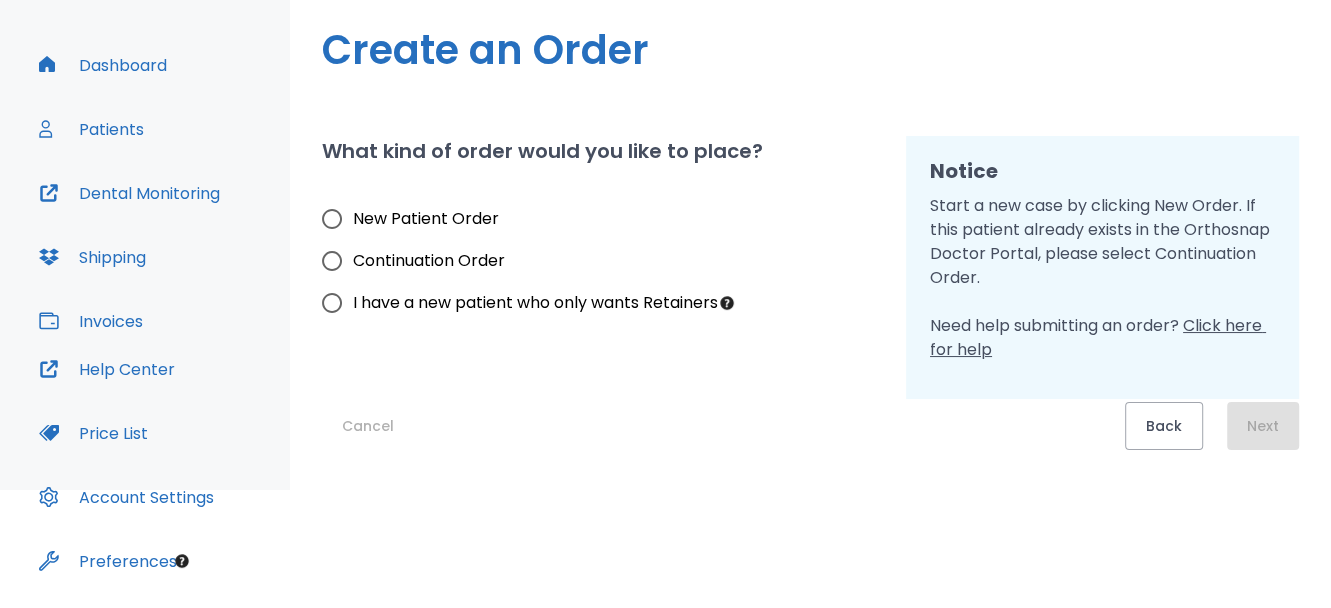 scroll, scrollTop: 178, scrollLeft: 0, axis: vertical 